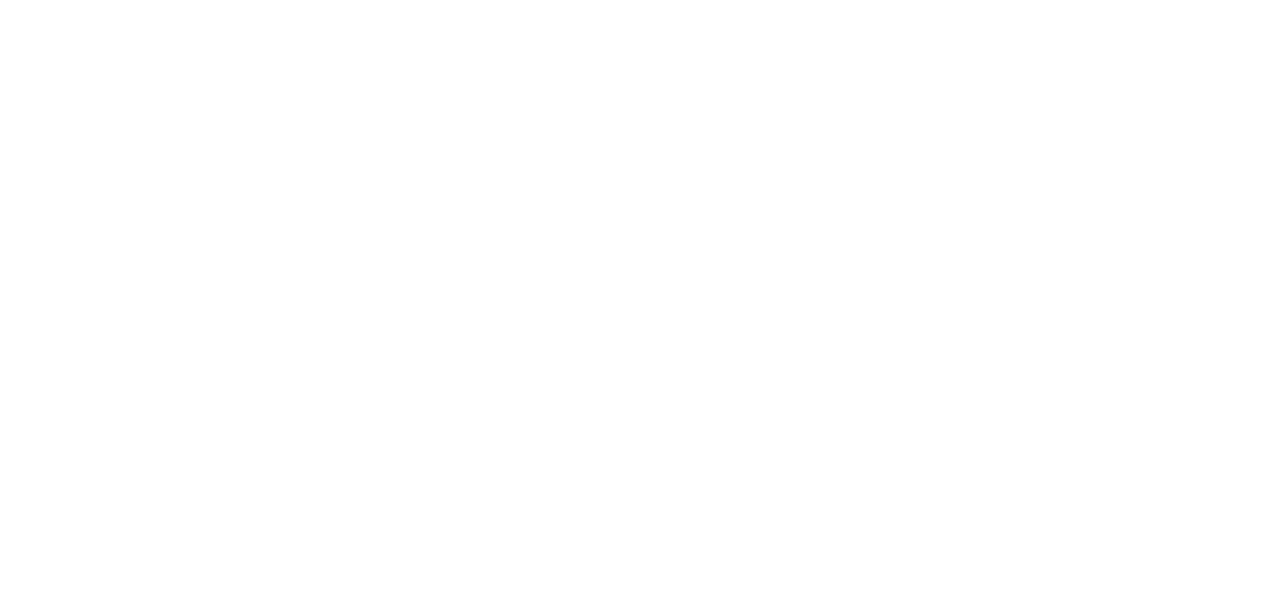 scroll, scrollTop: 0, scrollLeft: 0, axis: both 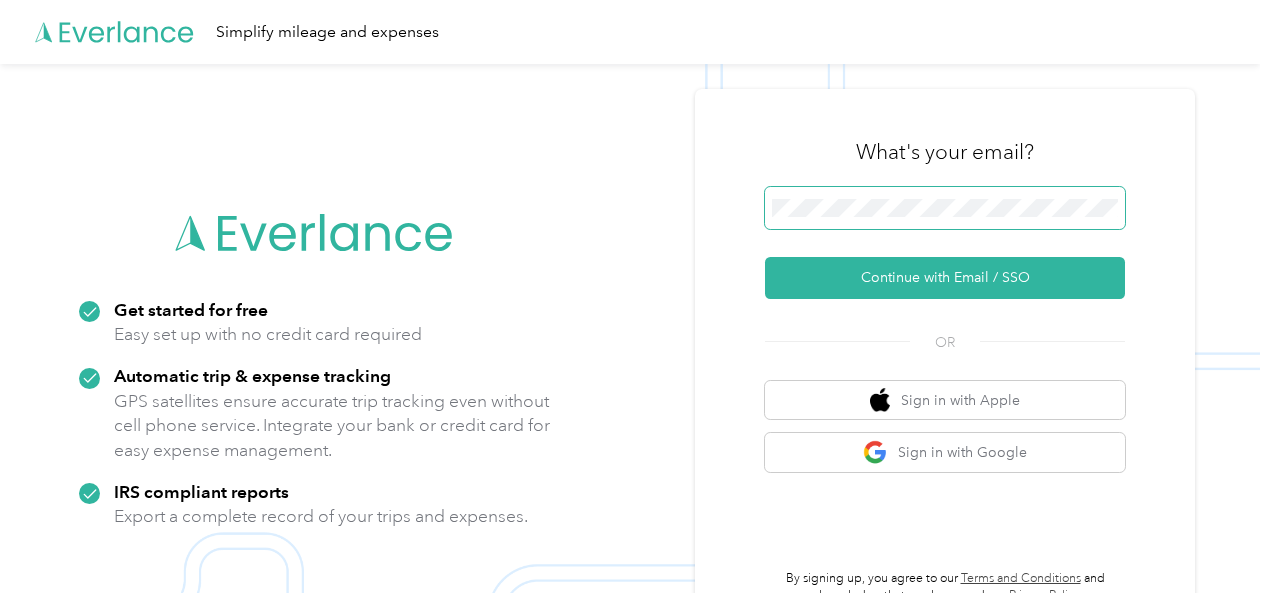 click at bounding box center [945, 208] 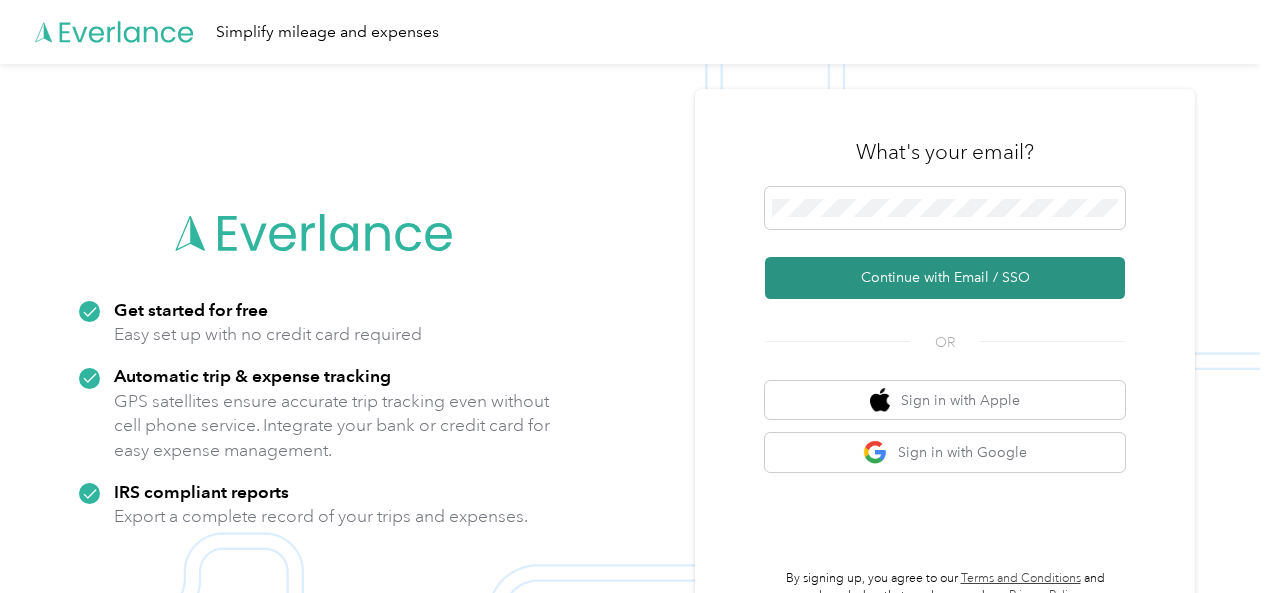 click on "Continue with Email / SSO" at bounding box center (945, 278) 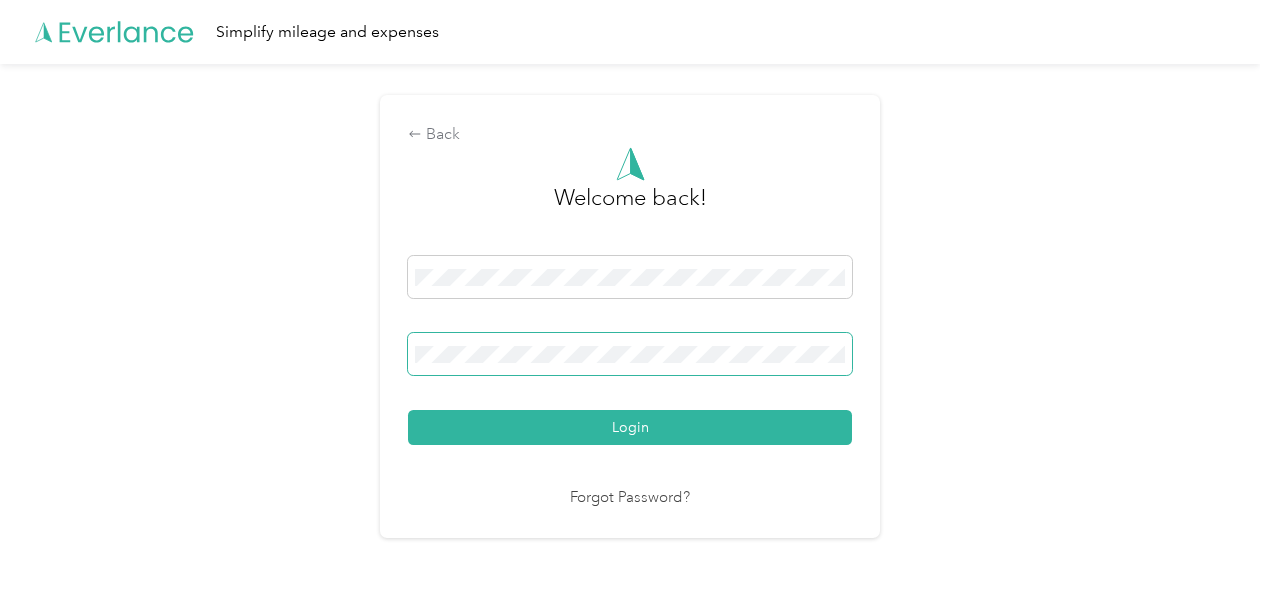 click on "Login" at bounding box center (630, 427) 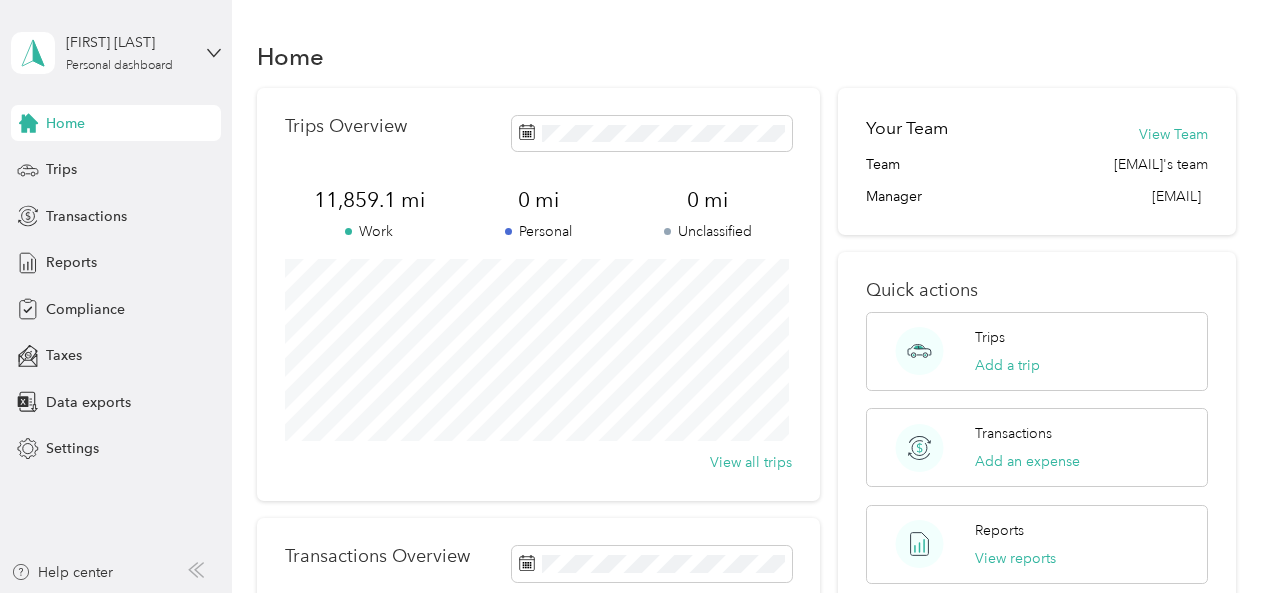 scroll, scrollTop: 0, scrollLeft: 0, axis: both 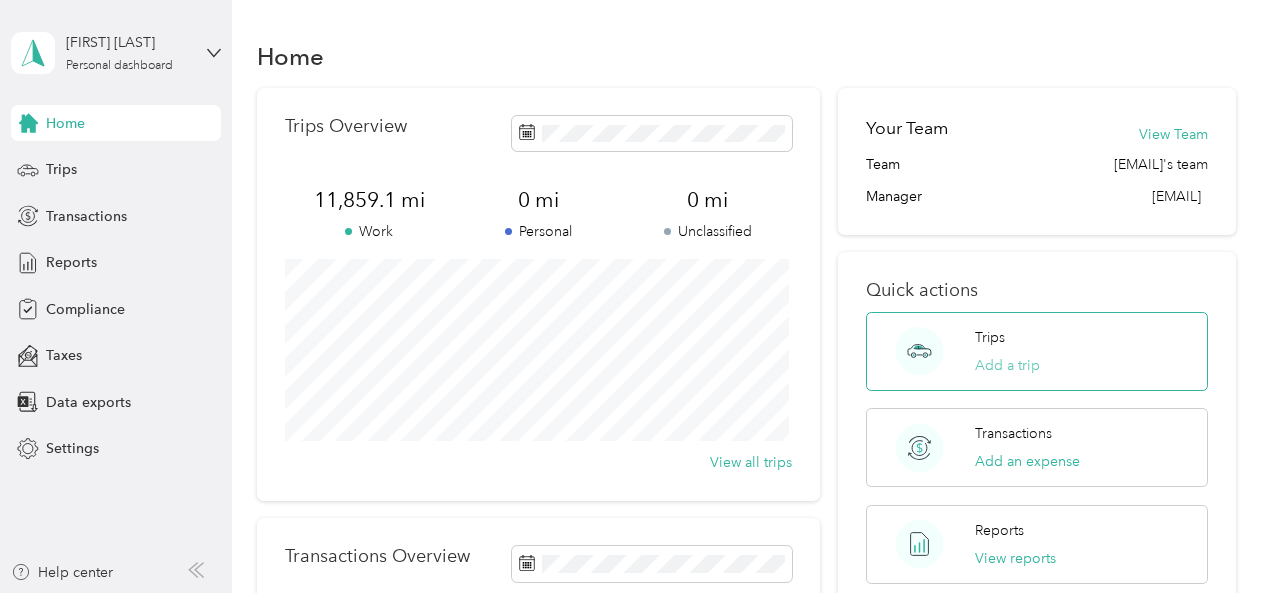 click on "Add a trip" at bounding box center [1007, 365] 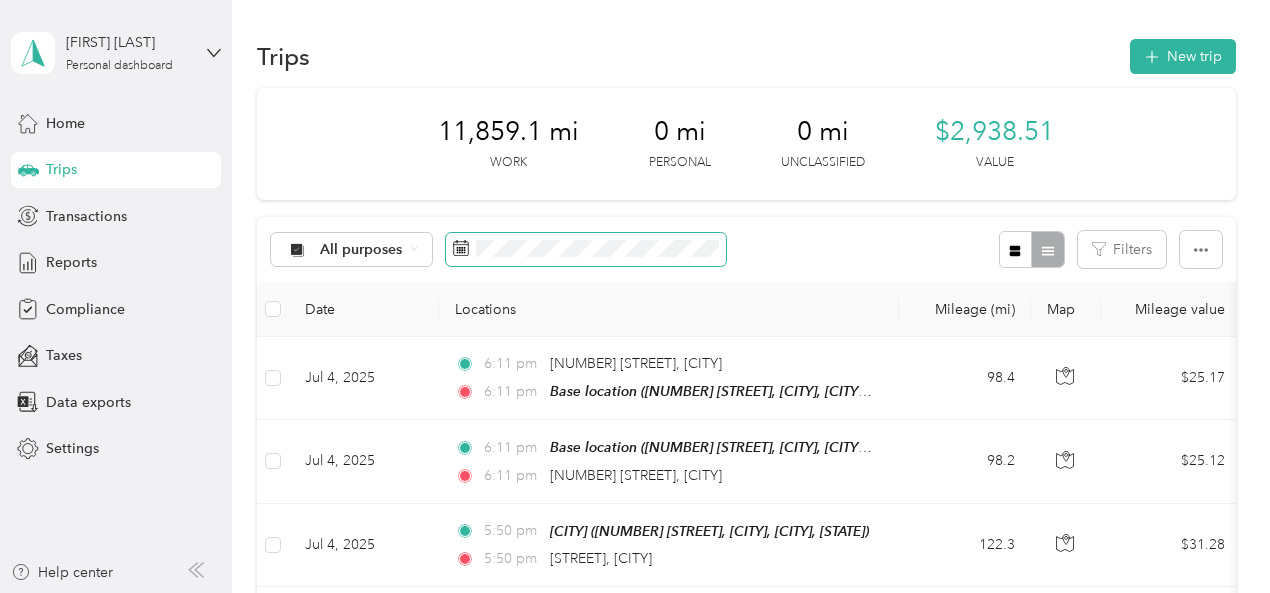 click 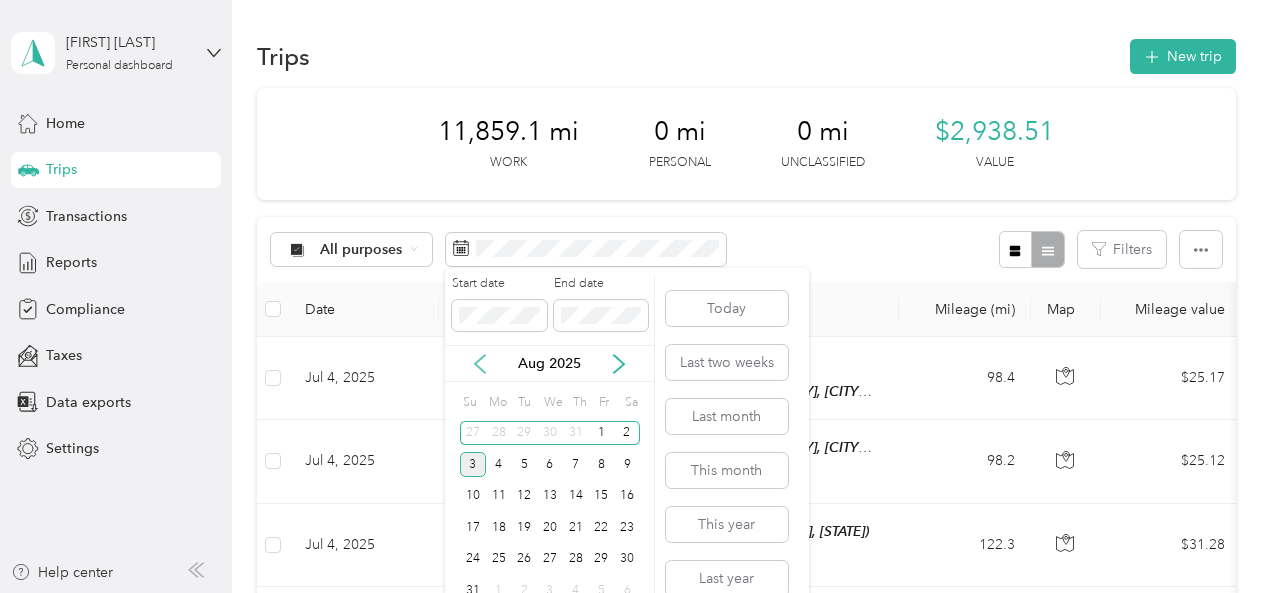 click 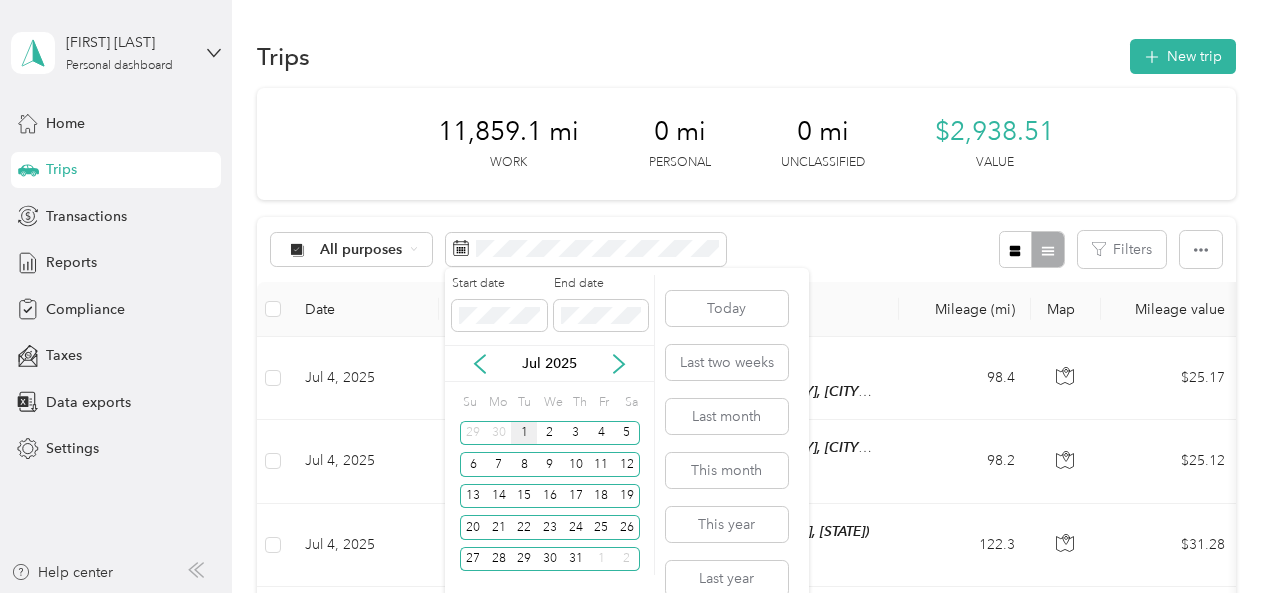click on "1" at bounding box center (524, 433) 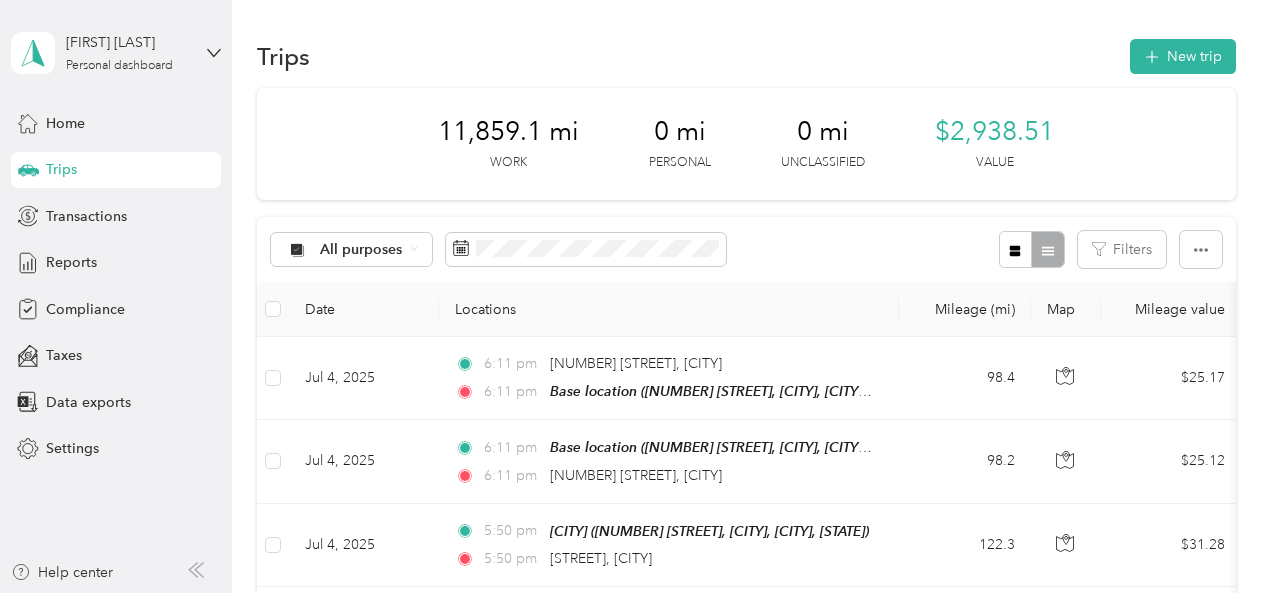 click on "All purposes Filters" at bounding box center (746, 249) 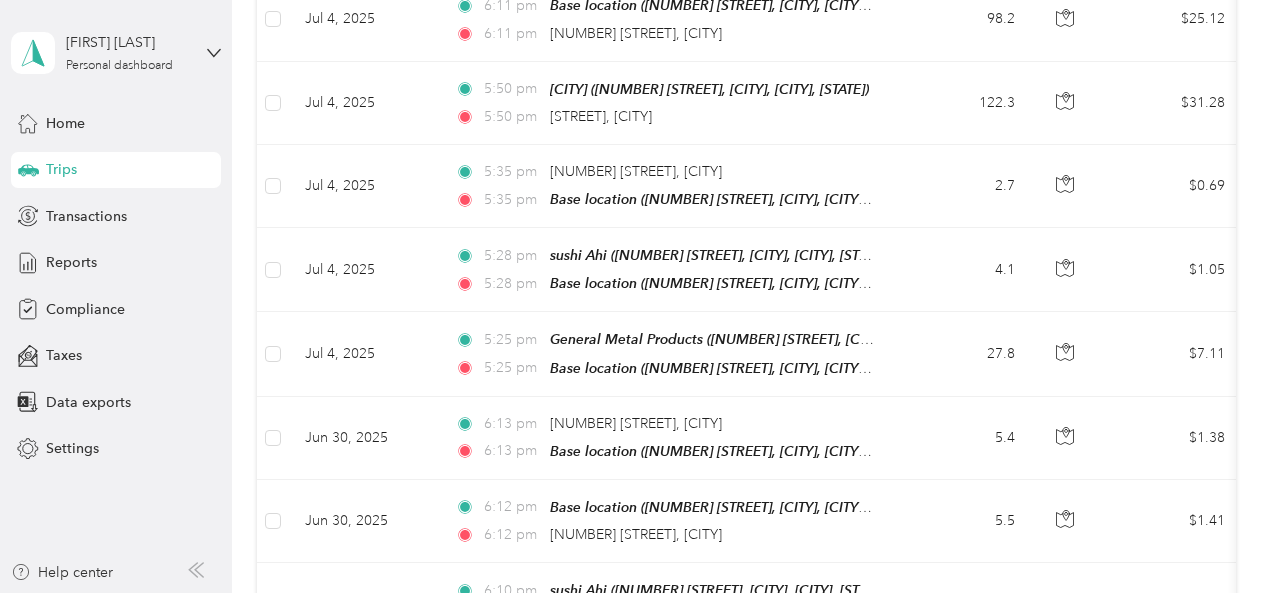 scroll, scrollTop: 435, scrollLeft: 0, axis: vertical 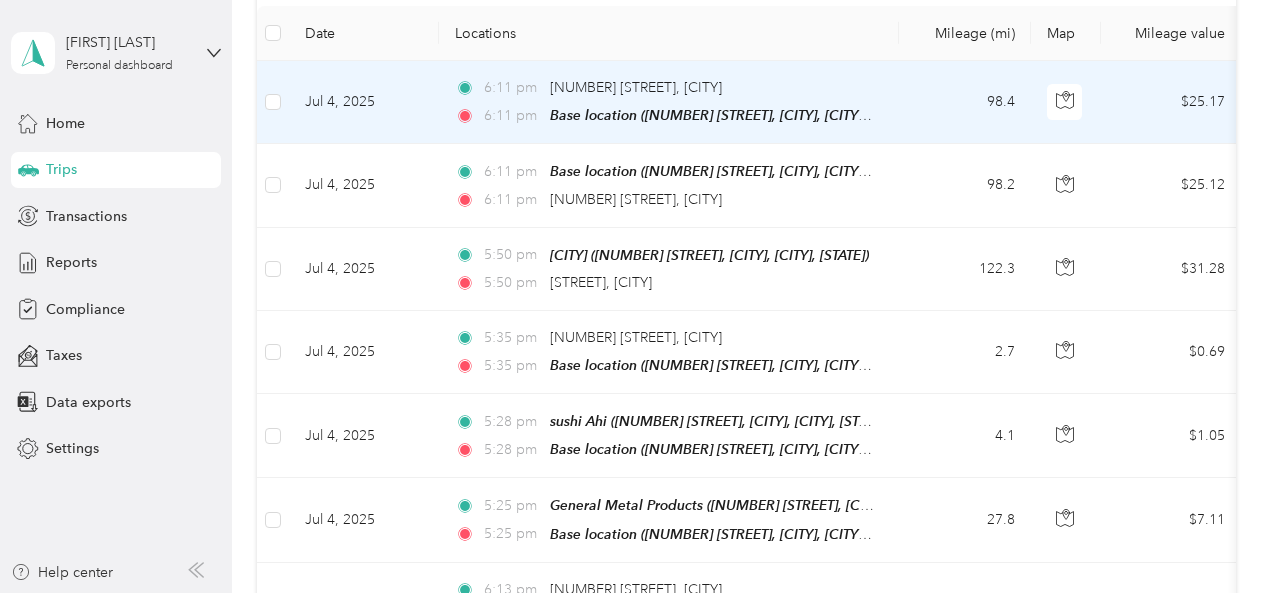 click at bounding box center [273, 102] 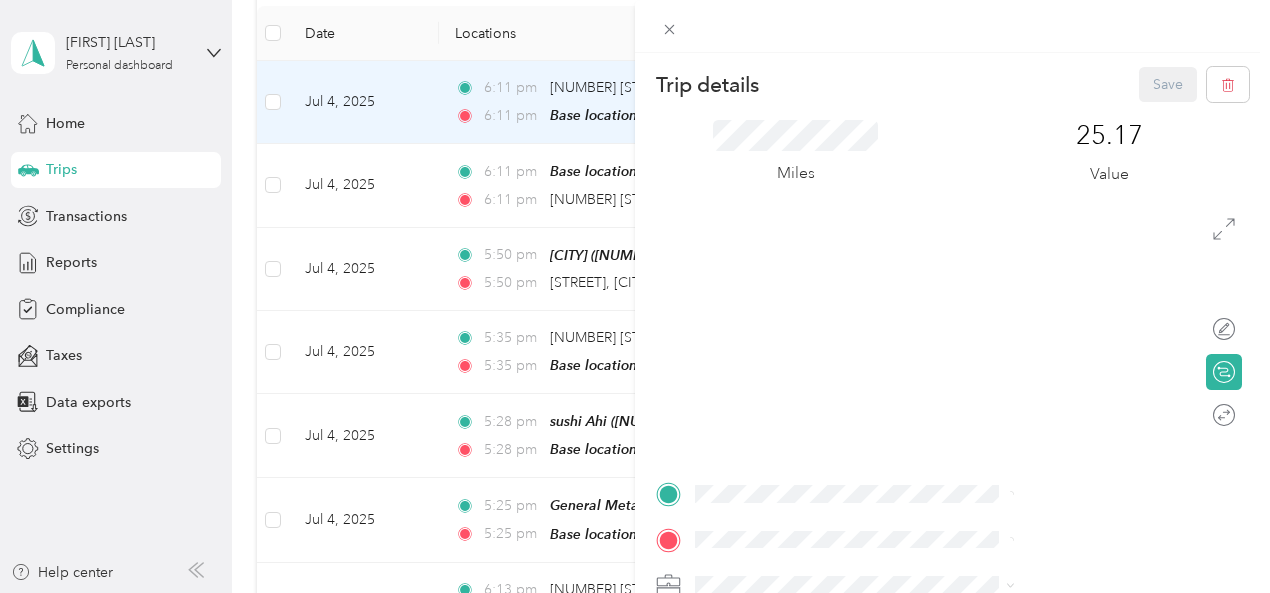 click on "Trip details Save This trip cannot be edited because it is either under review, approved, or paid. Contact your Team Manager to edit it. Miles 25.17 Value  Edit route Calculate route Round trip TO Add photo" at bounding box center [635, 296] 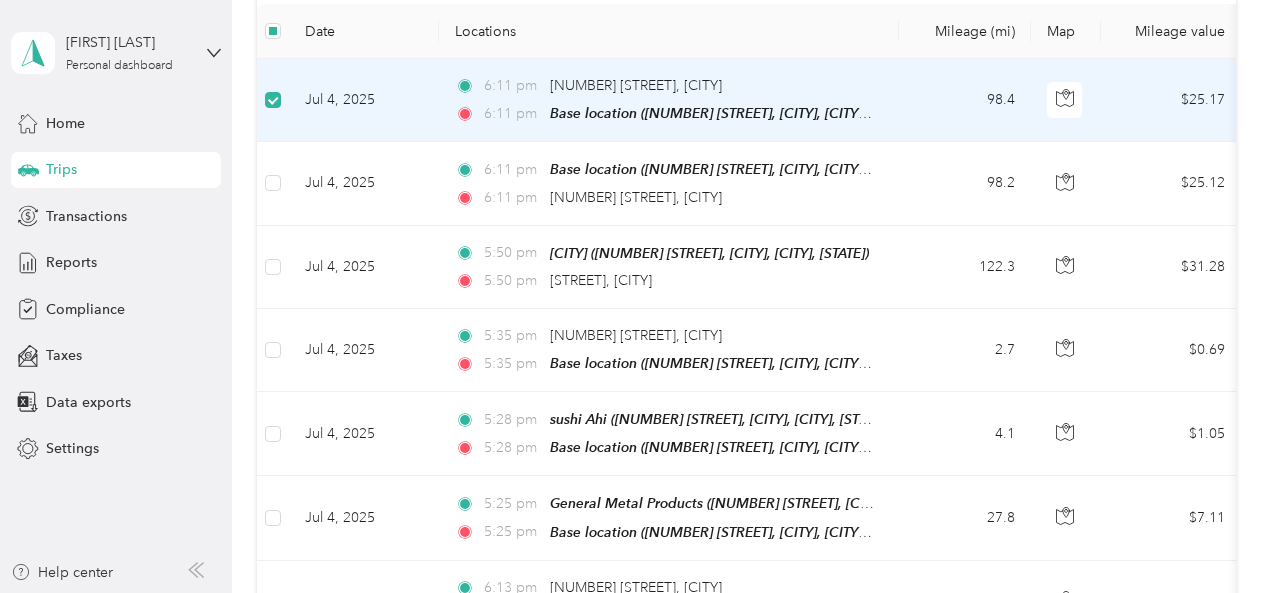 scroll, scrollTop: 274, scrollLeft: 0, axis: vertical 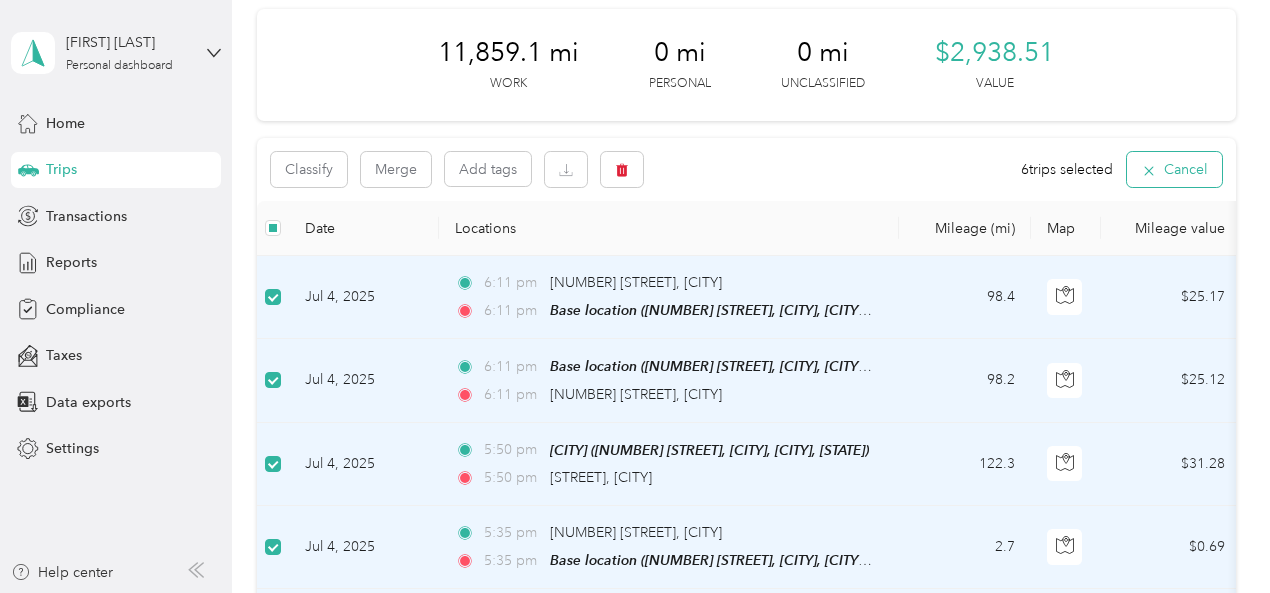 click 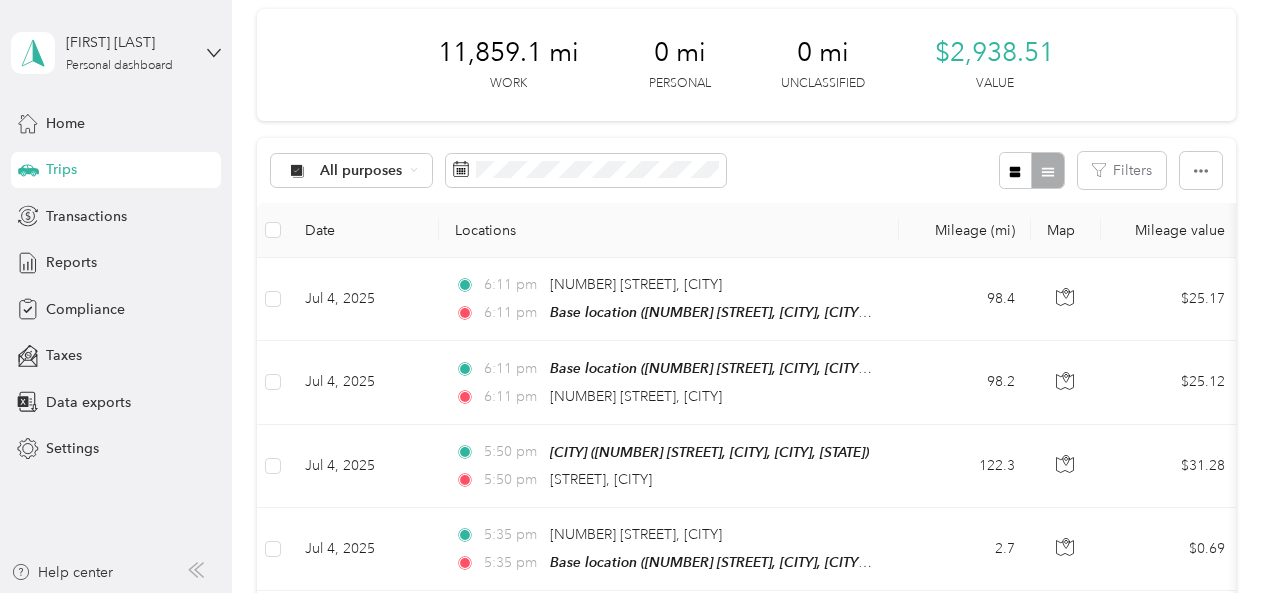 click at bounding box center [1031, 170] 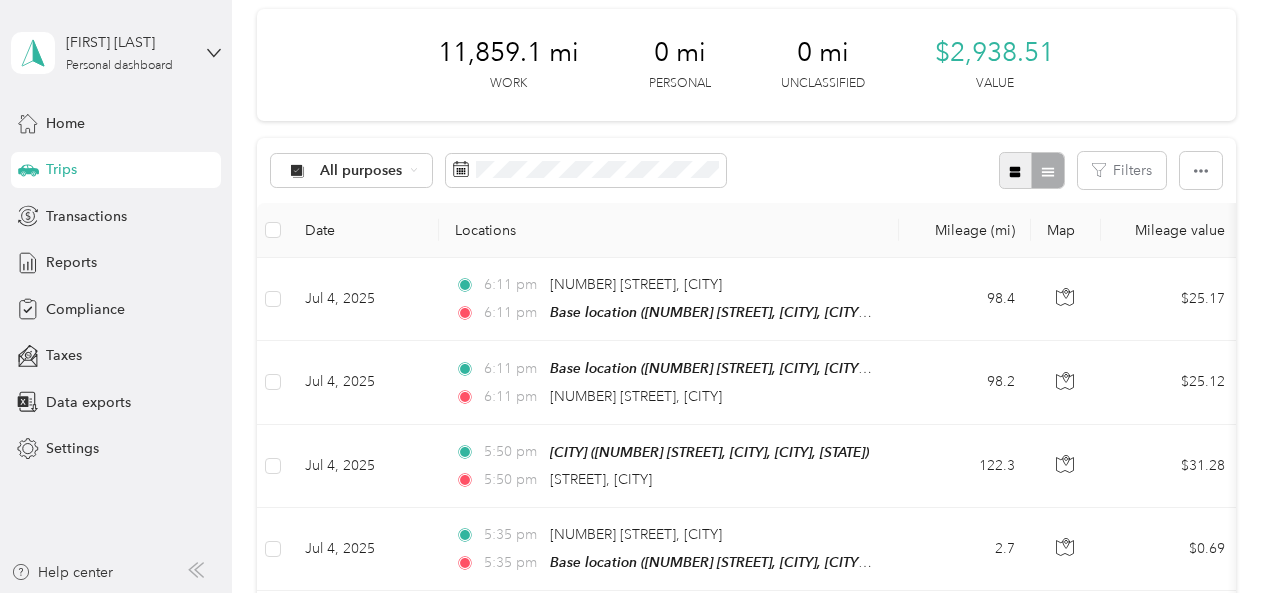 click 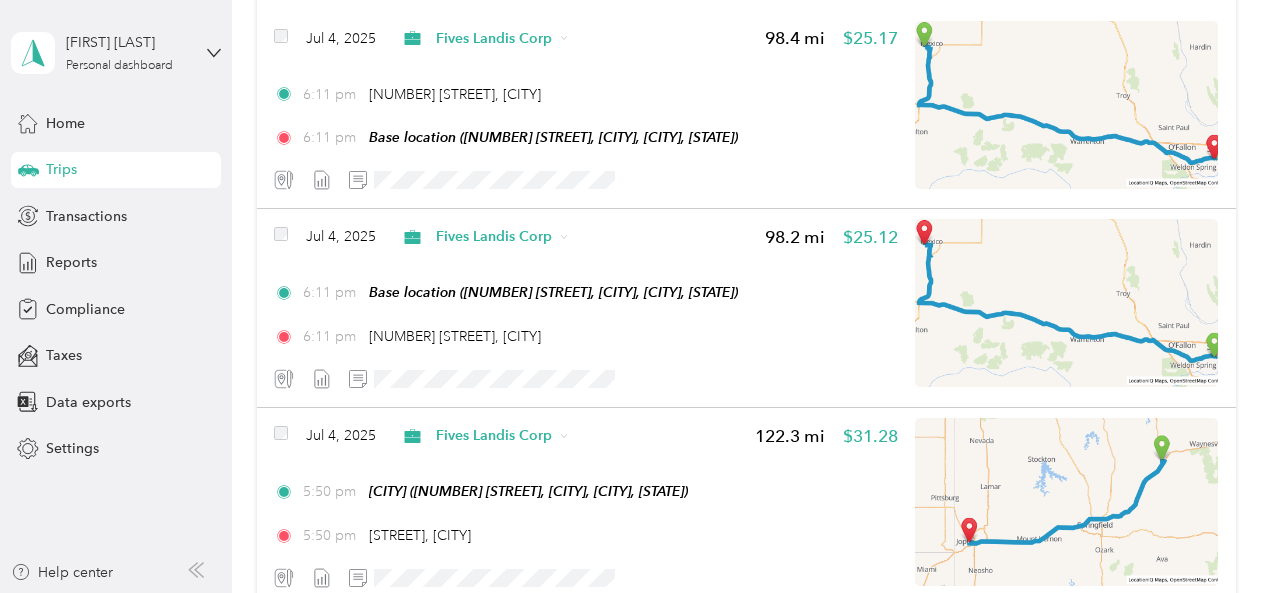 scroll, scrollTop: 292, scrollLeft: 0, axis: vertical 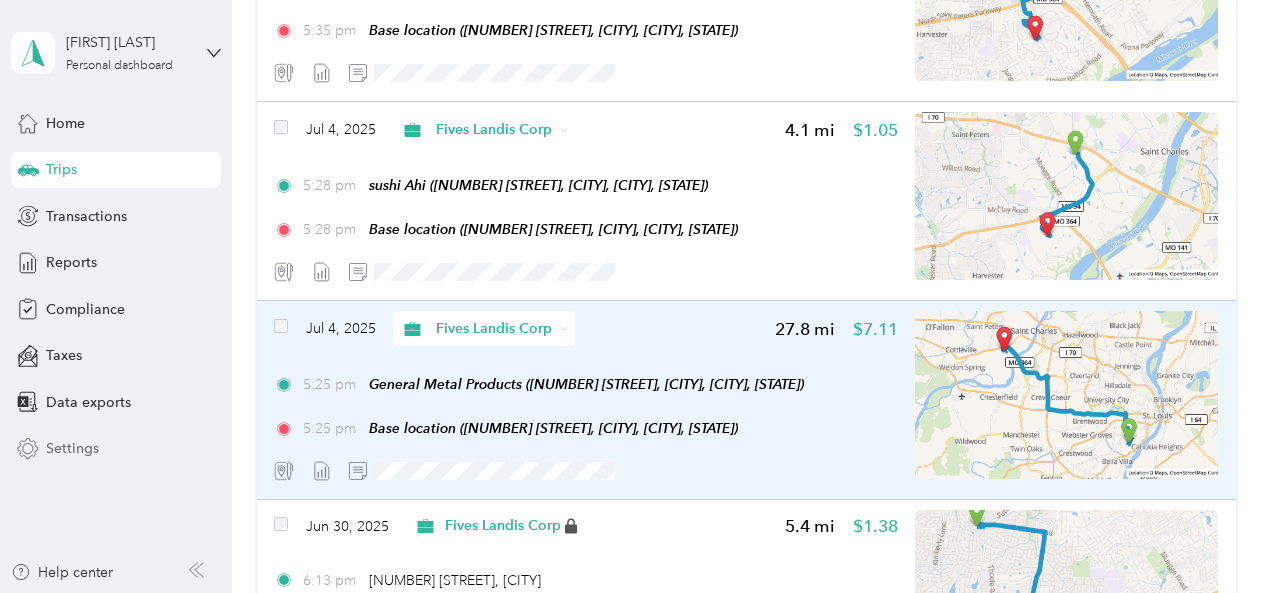 click on "Settings" at bounding box center [72, 448] 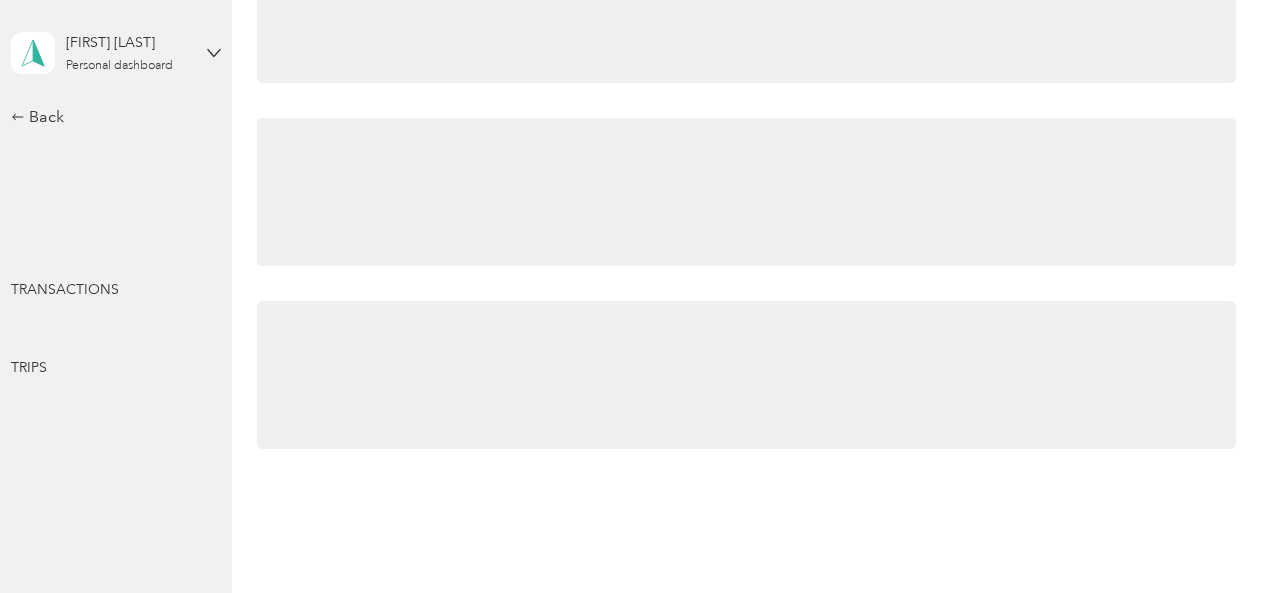 scroll, scrollTop: 974, scrollLeft: 0, axis: vertical 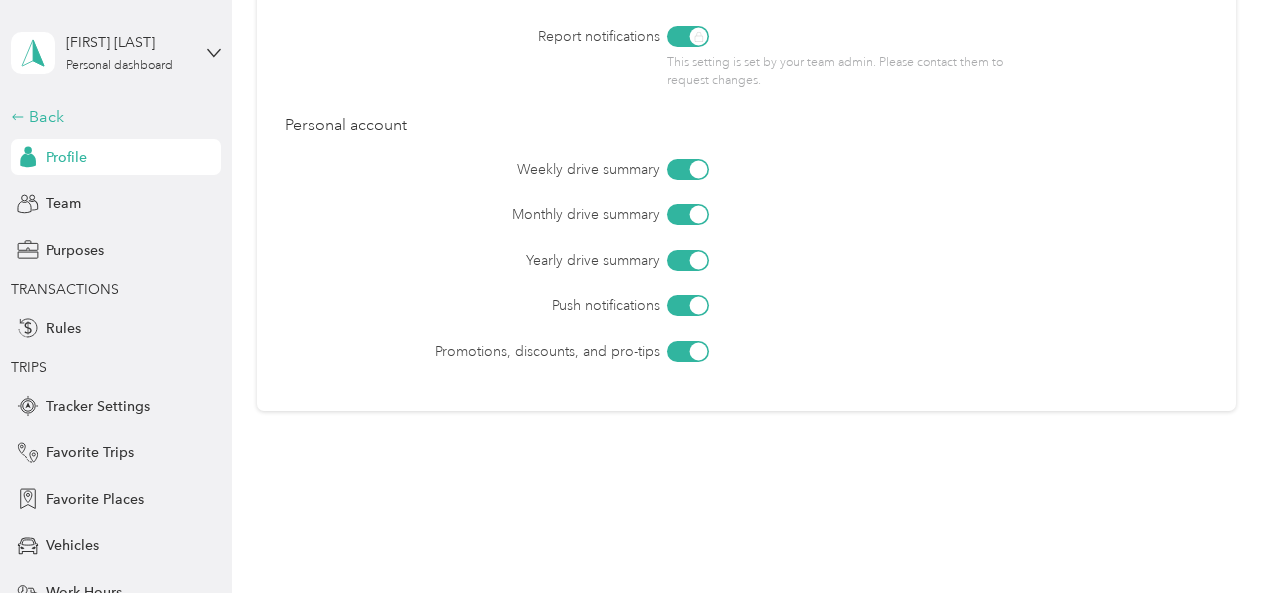 click on "Back" at bounding box center (111, 117) 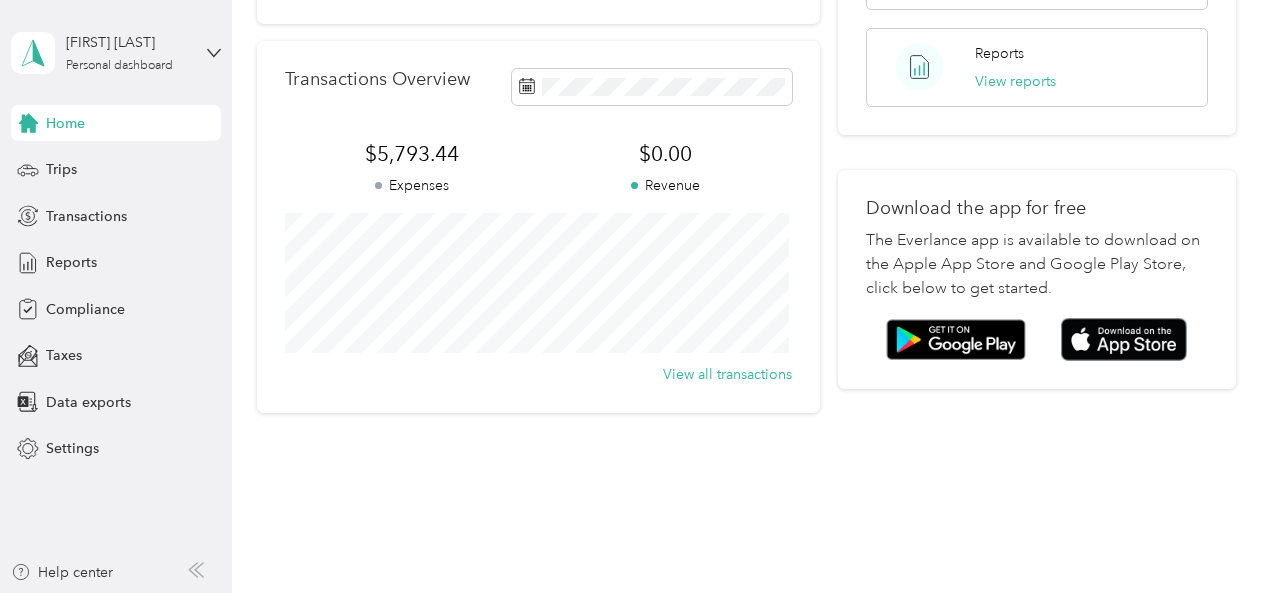 scroll, scrollTop: 504, scrollLeft: 0, axis: vertical 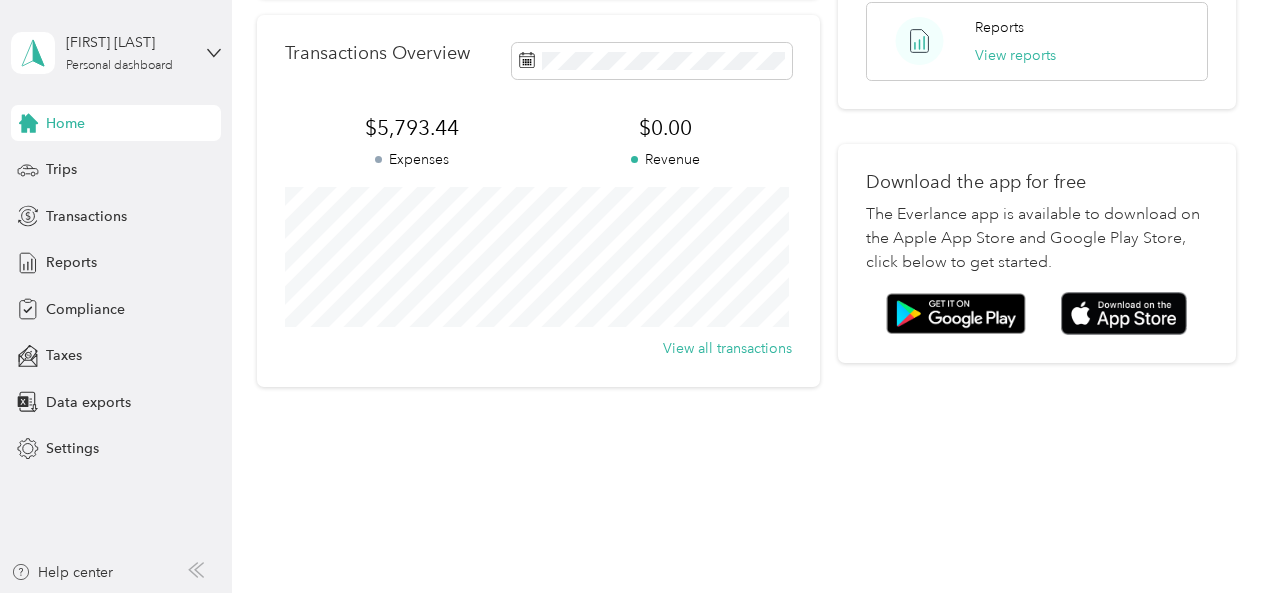 click on "Home" at bounding box center [116, 123] 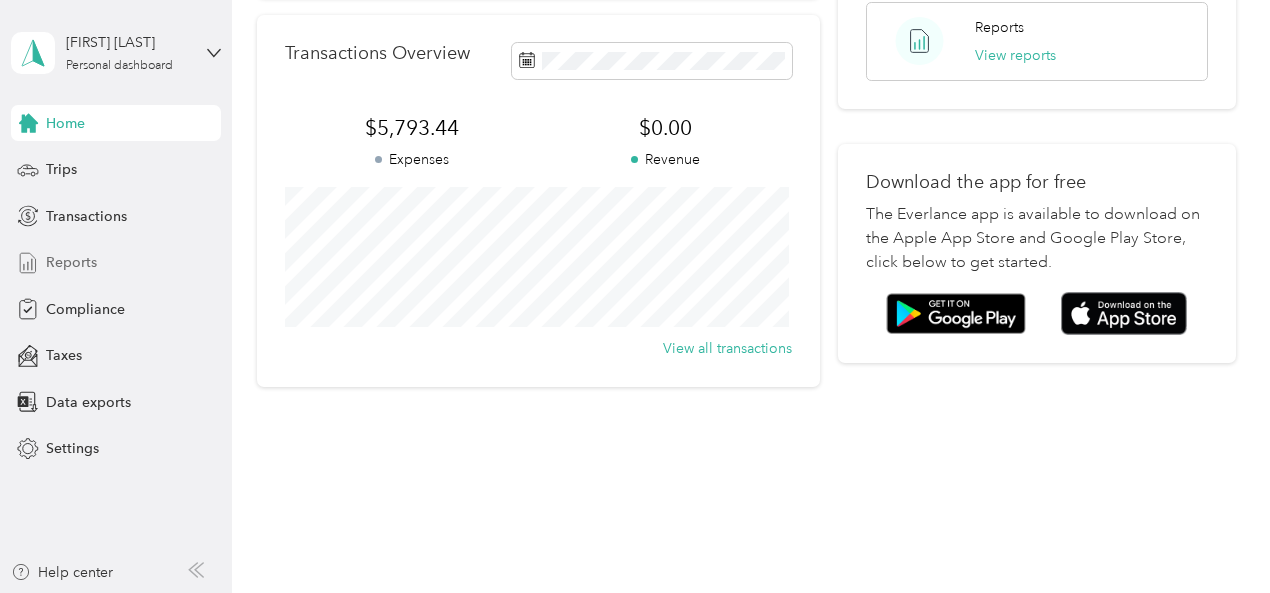 click on "Reports" at bounding box center (71, 262) 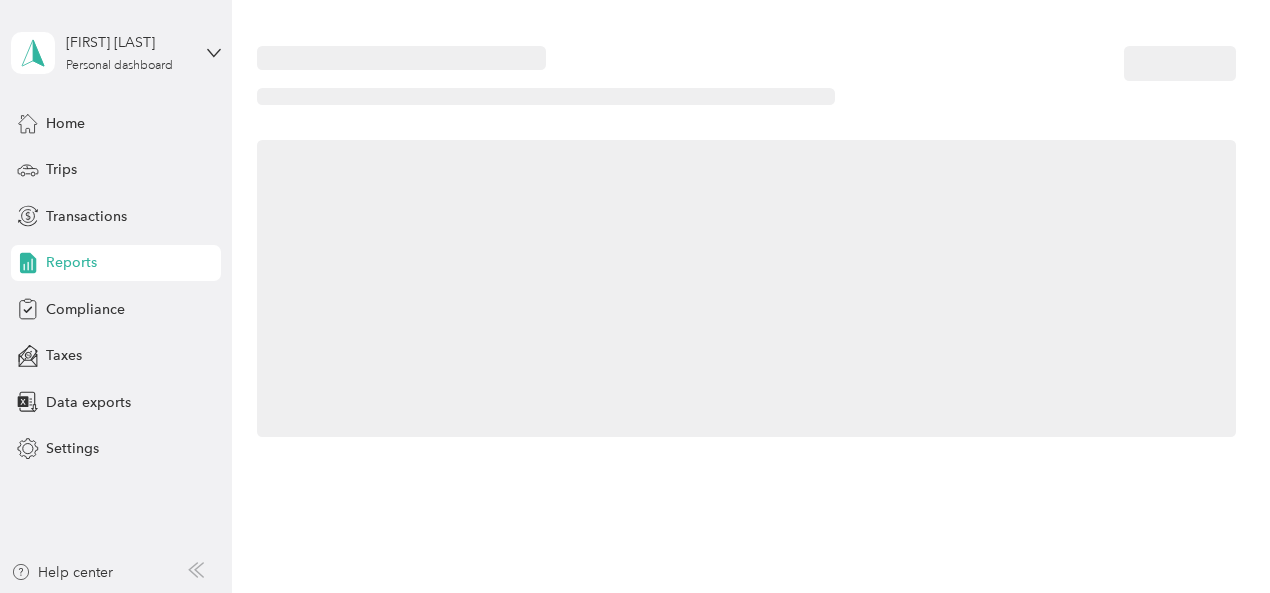 scroll, scrollTop: 0, scrollLeft: 0, axis: both 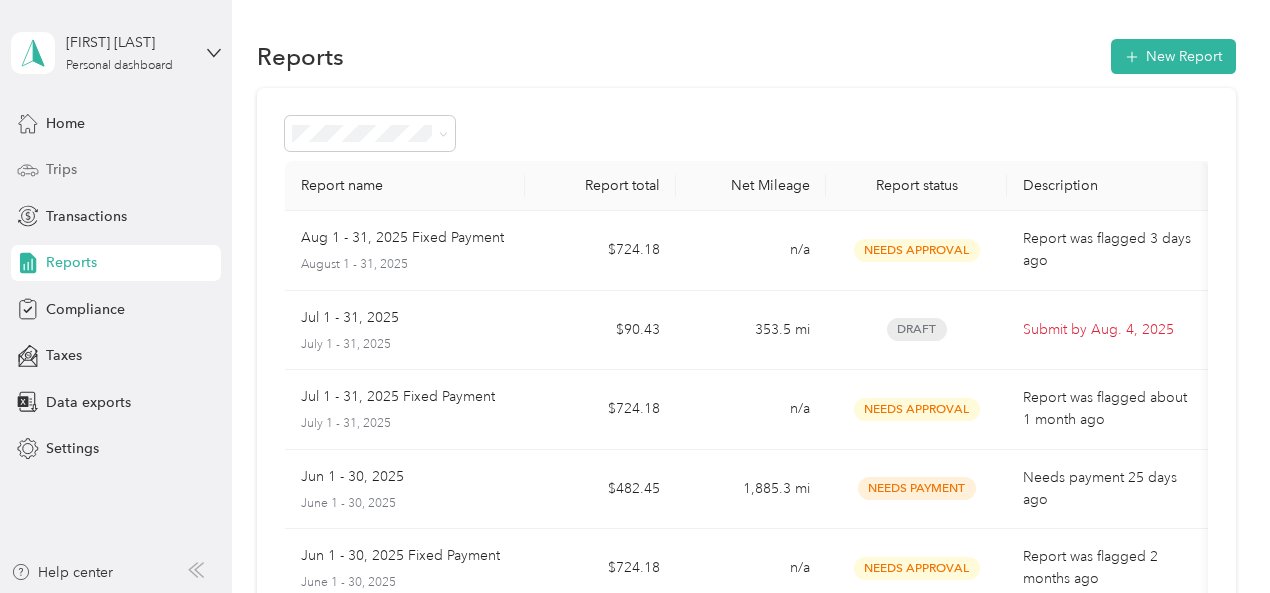 click on "Trips" at bounding box center (61, 169) 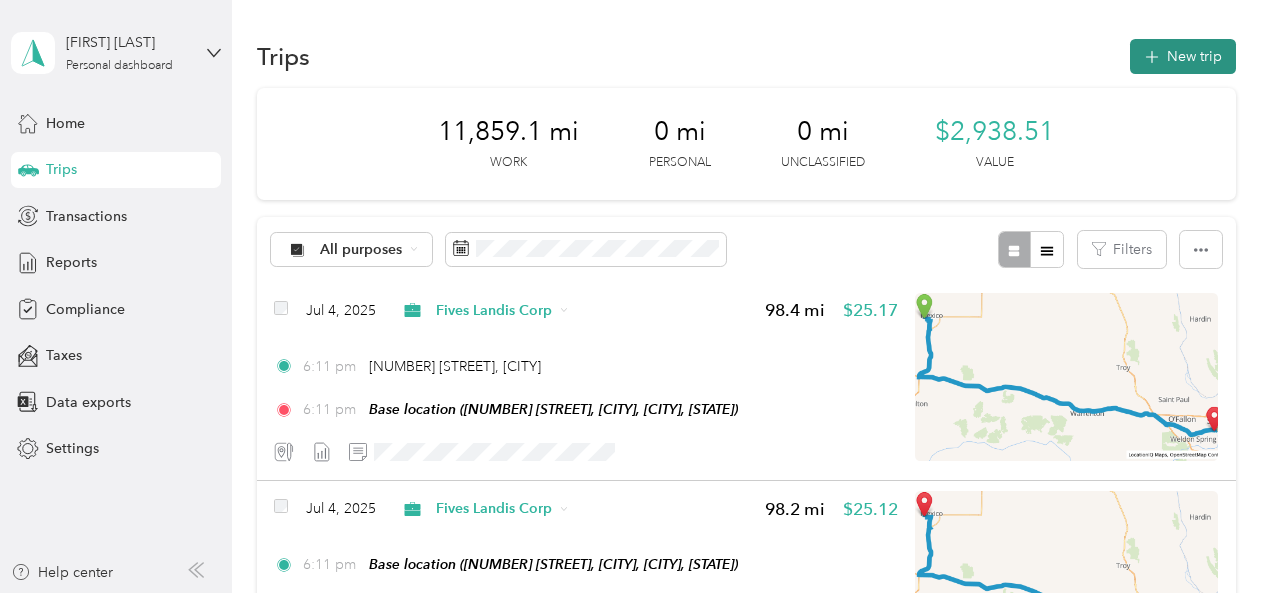 click on "New trip" at bounding box center (1183, 56) 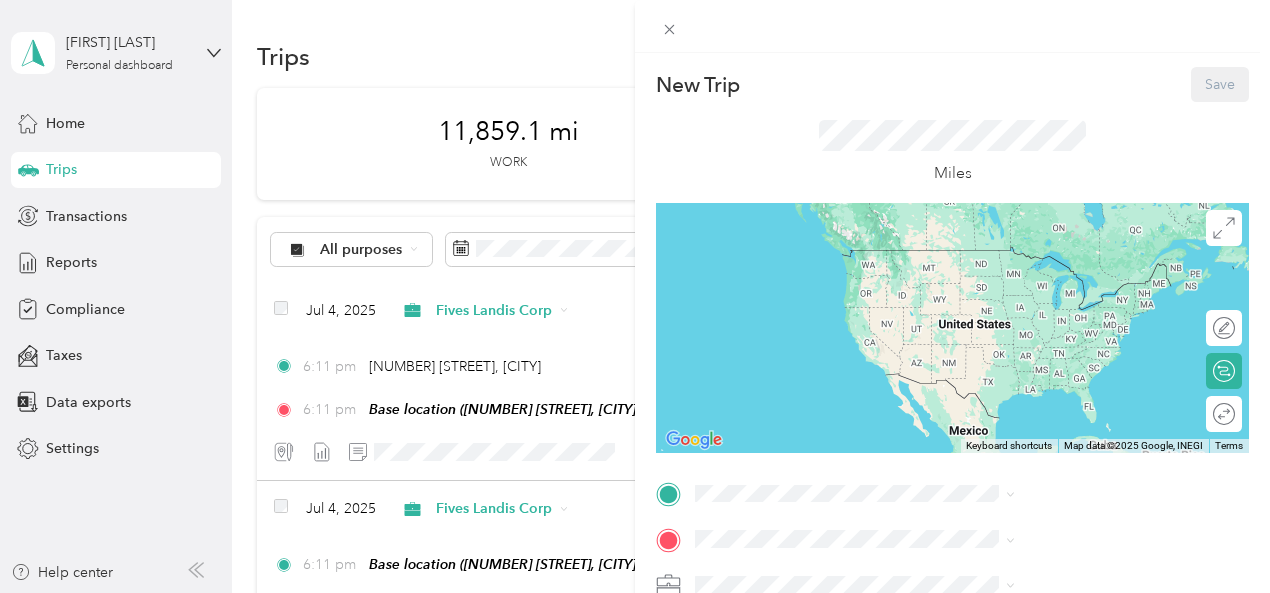 click on "New Trip Save This trip cannot be edited because it is either under review, approved, or paid. Contact your Team Manager to edit it. Miles ← Move left → Move right ↑ Move up ↓ Move down + Zoom in - Zoom out Home Jump left by 75% End Jump right by 75% Page Up Jump up by 75% Page Down Jump down by 75% Keyboard shortcuts Map Data Map data ©2025 Google, INEGI Map data ©2025 Google, INEGI 1000 km  Click to toggle between metric and imperial units Terms Report a map error Edit route Calculate route Round trip TO Add photo" at bounding box center (635, 296) 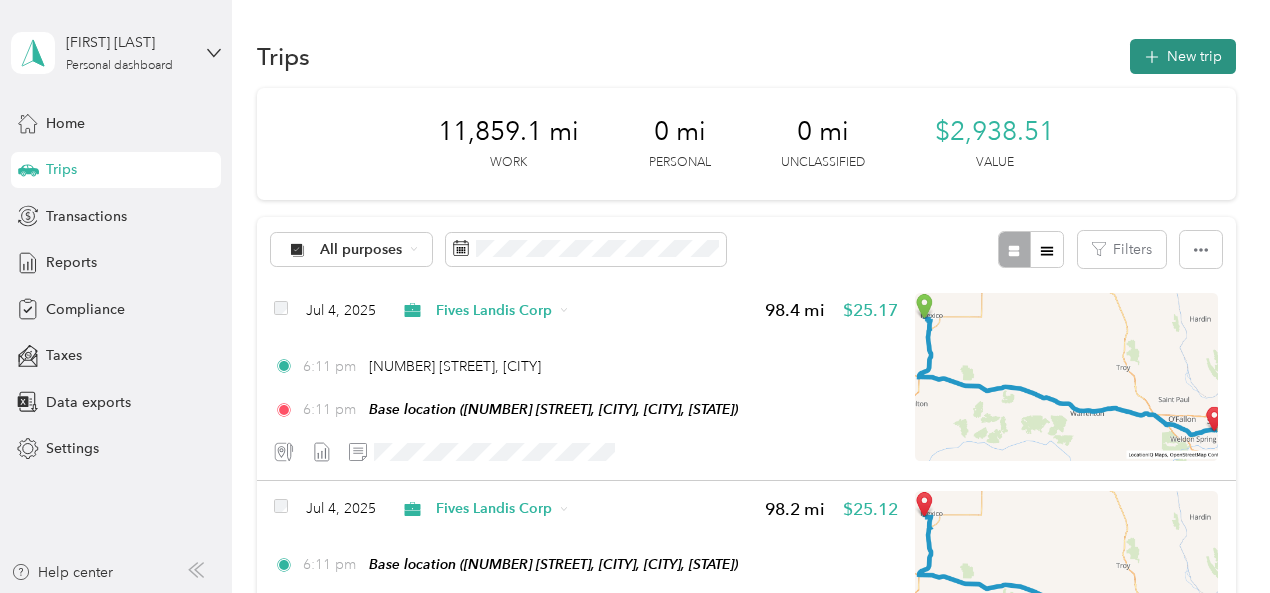 click on "New trip" at bounding box center (1183, 56) 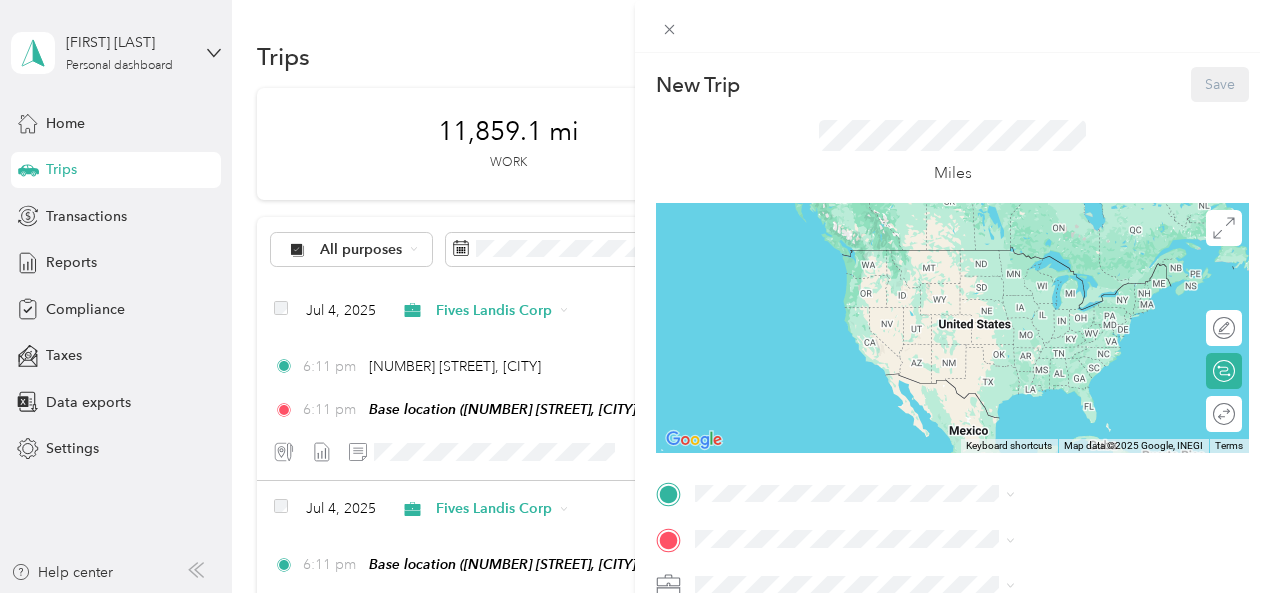 click on "New Trip Save This trip cannot be edited because it is either under review, approved, or paid. Contact your Team Manager to edit it. Miles ← Move left → Move right ↑ Move up ↓ Move down + Zoom in - Zoom out Home Jump left by 75% End Jump right by 75% Page Up Jump up by 75% Page Down Jump down by 75% Keyboard shortcuts Map Data Map data ©2025 Google, INEGI Map data ©2025 Google, INEGI 1000 km  Click to toggle between metric and imperial units Terms Report a map error Edit route Calculate route Round trip TO Add photo" at bounding box center [635, 296] 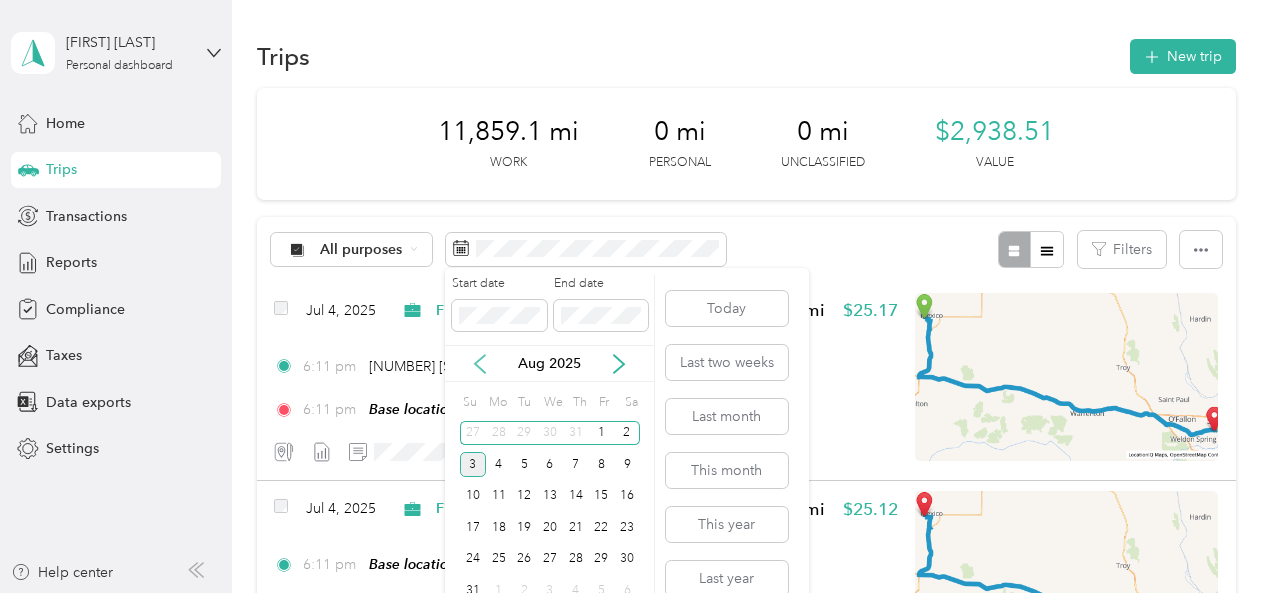 click 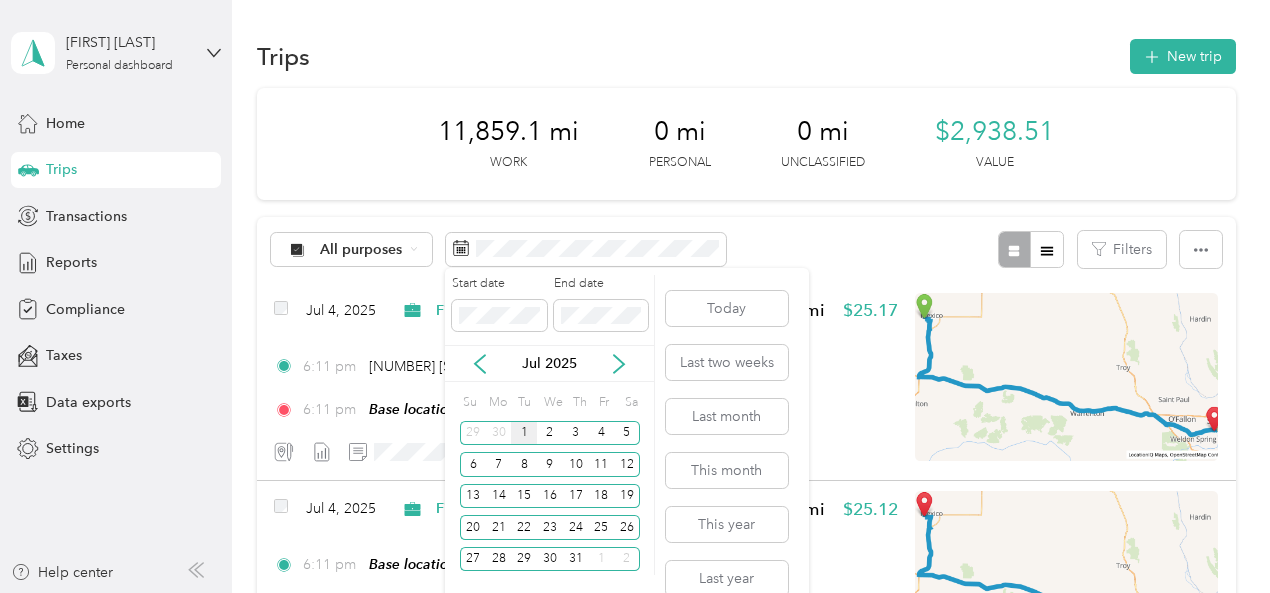 click on "1" at bounding box center (524, 433) 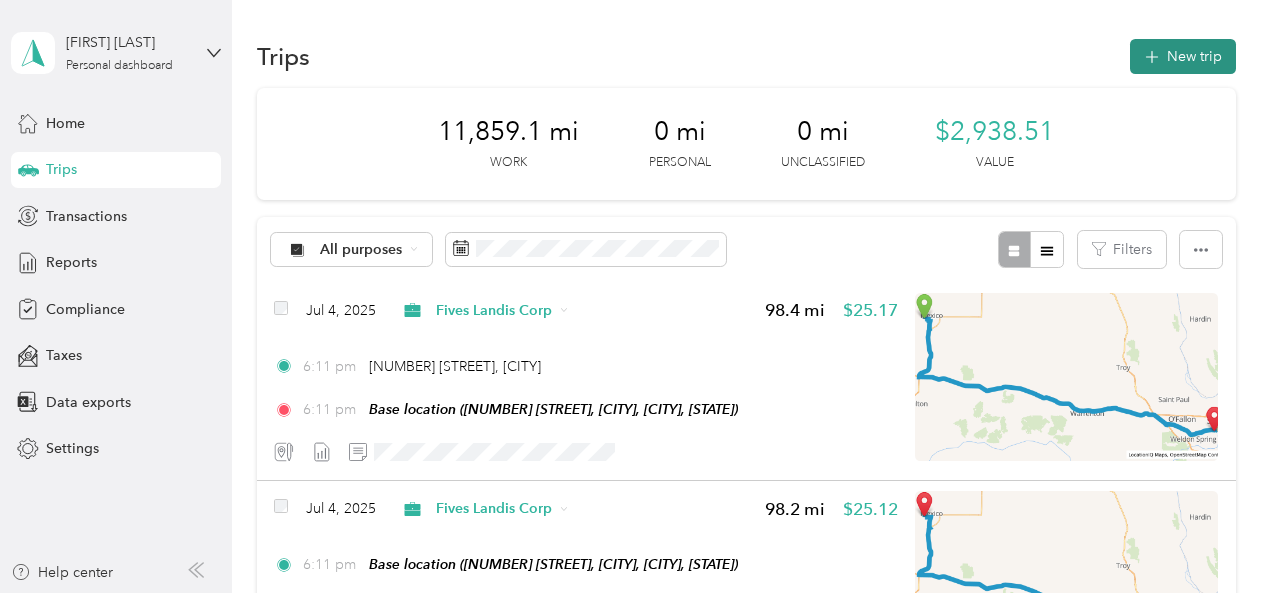 click on "New trip" at bounding box center (1183, 56) 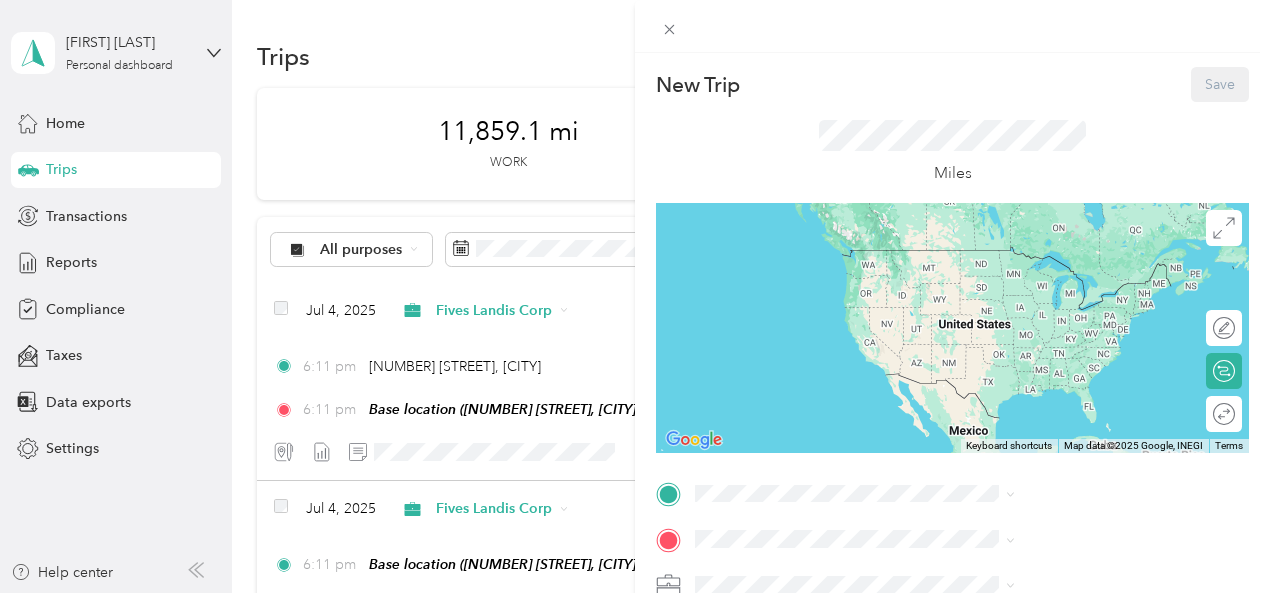 click on "Base location [NUMBER] [STREET], [CITY], [POSTAL_CODE], [CITY], [STATE], [COUNTRY]" at bounding box center (1081, 286) 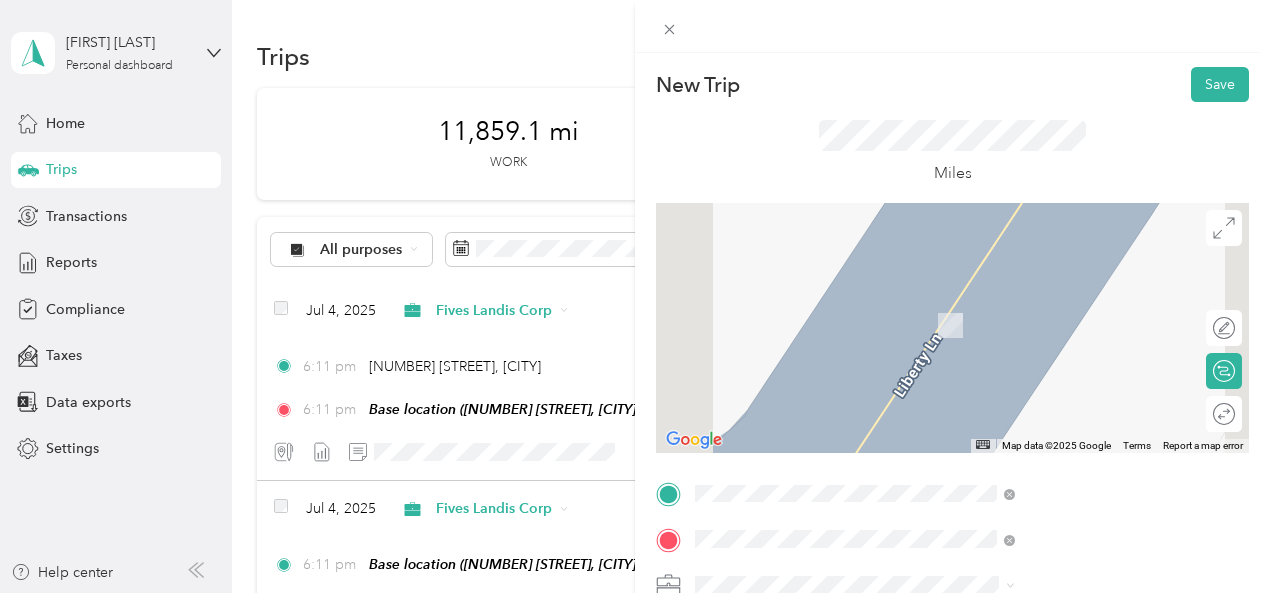 click on "[NUMBER] [STREET]
[CITY], [STATE] [POSTAL_CODE], [COUNTRY]" at bounding box center [1081, 390] 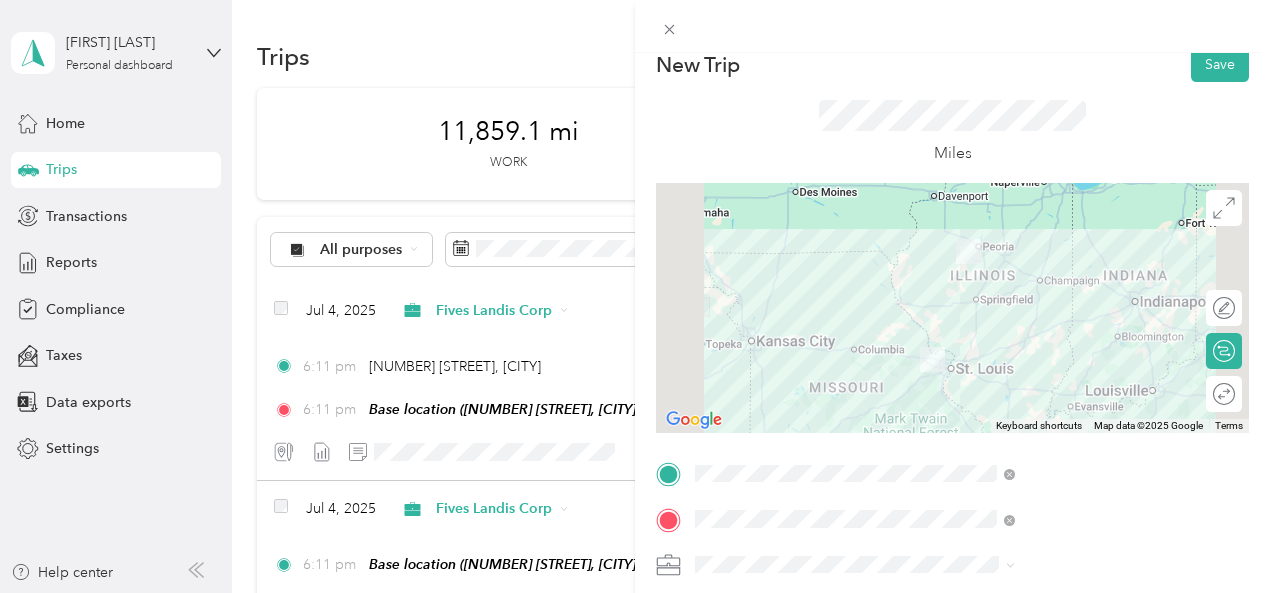 scroll, scrollTop: 0, scrollLeft: 0, axis: both 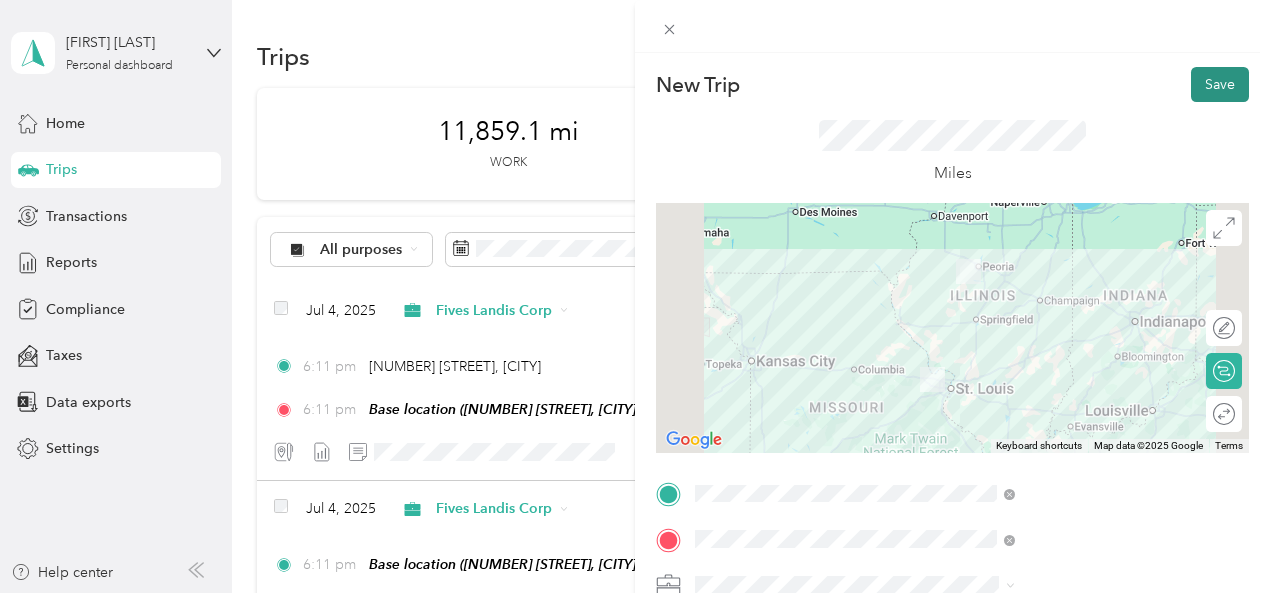 click on "Save" at bounding box center [1220, 84] 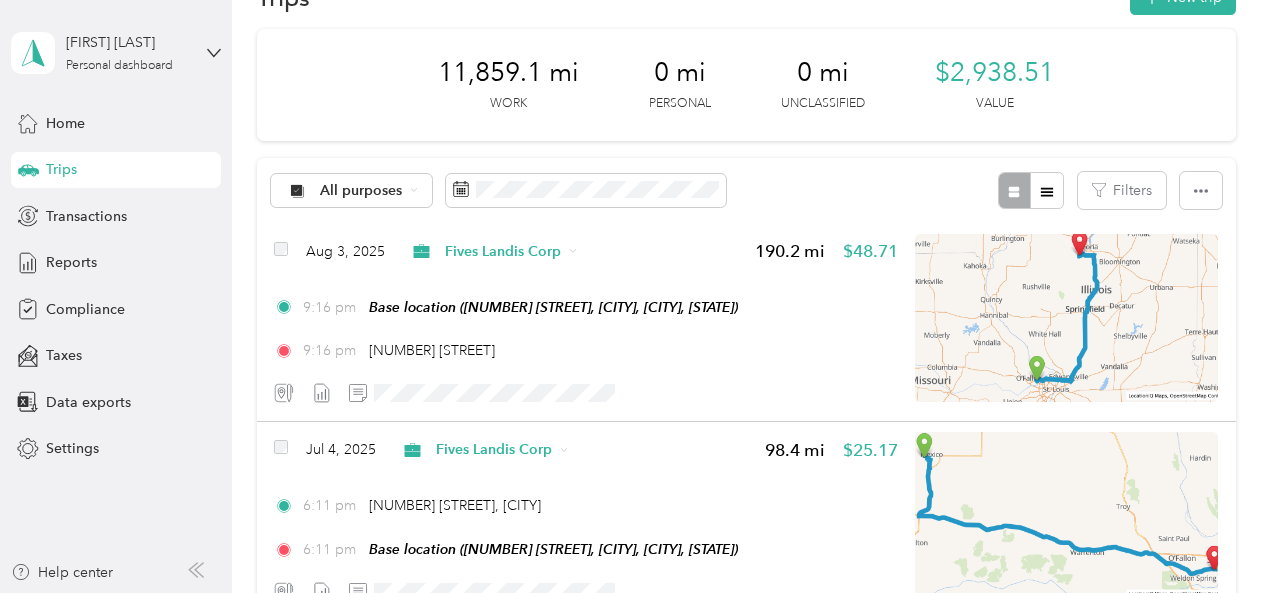 scroll, scrollTop: 144, scrollLeft: 0, axis: vertical 